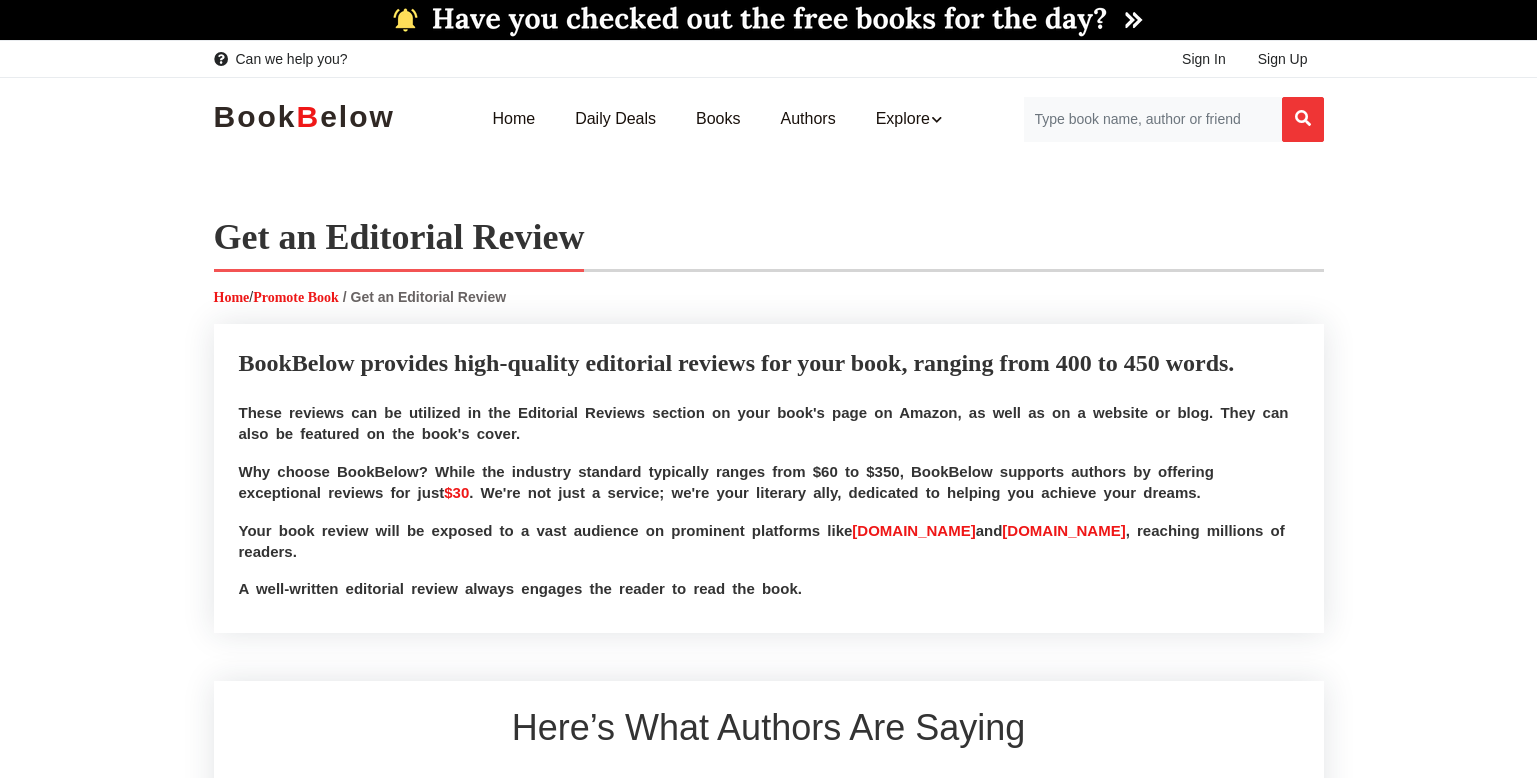 select 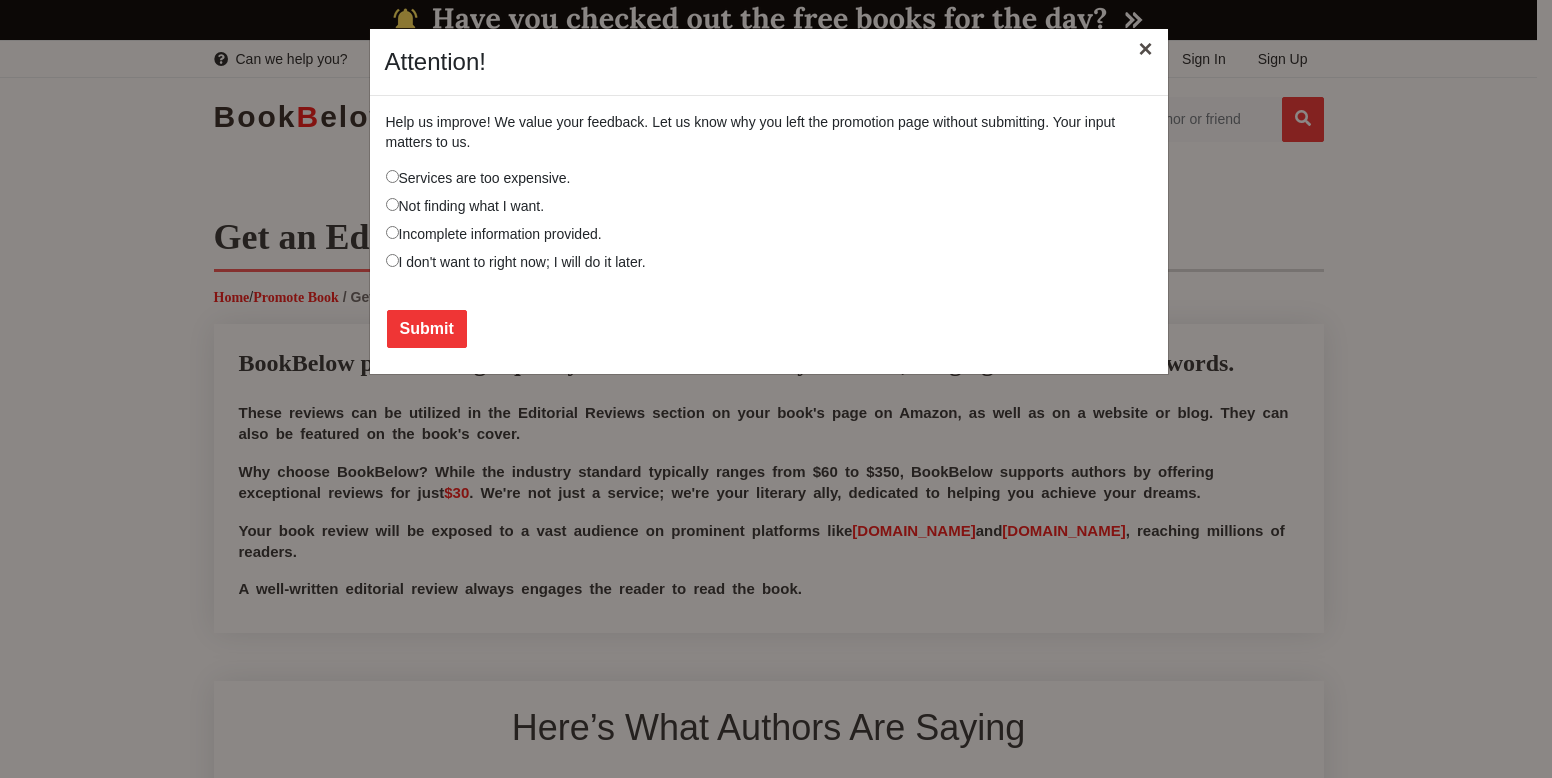 click on "×" at bounding box center (1145, 49) 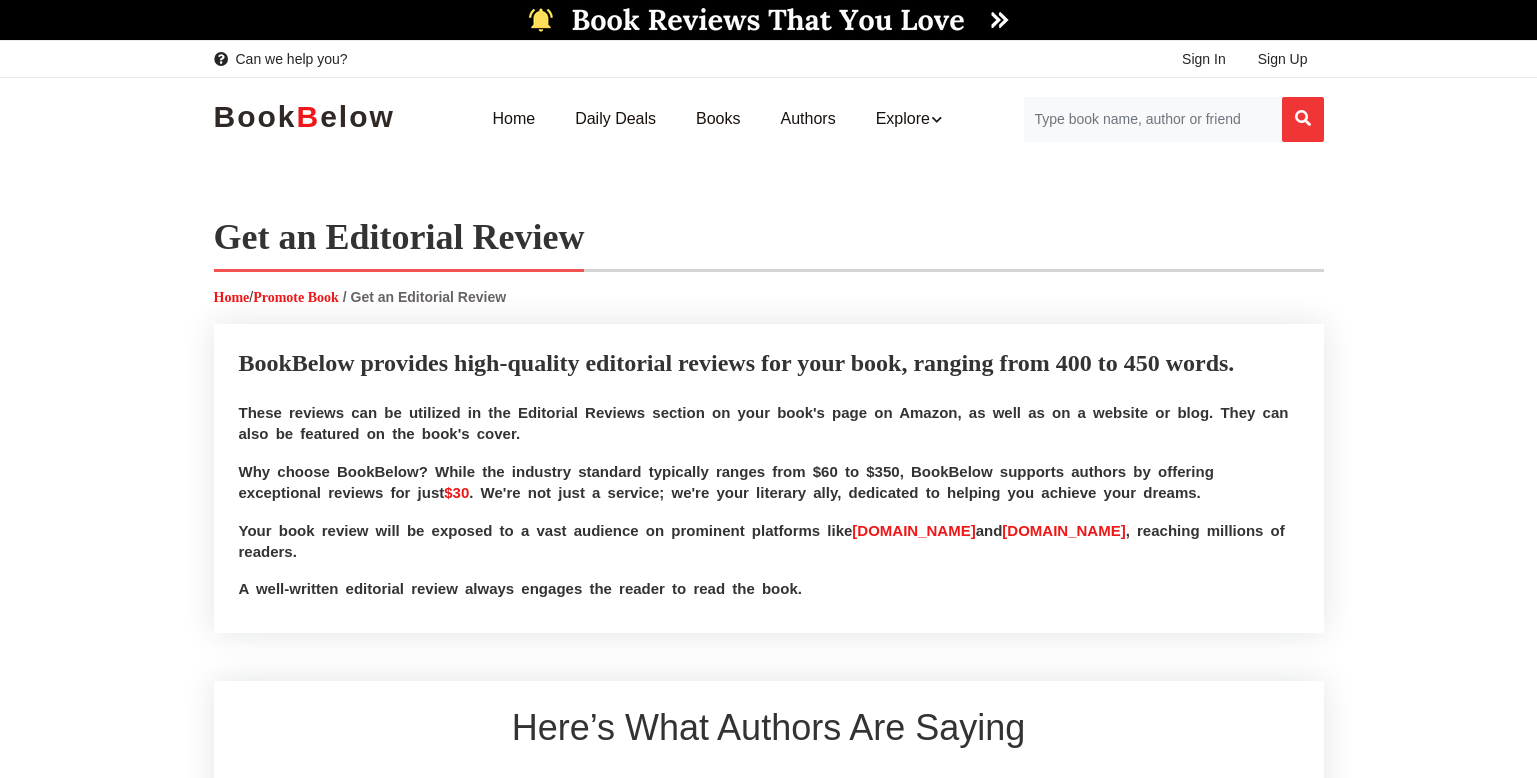 select 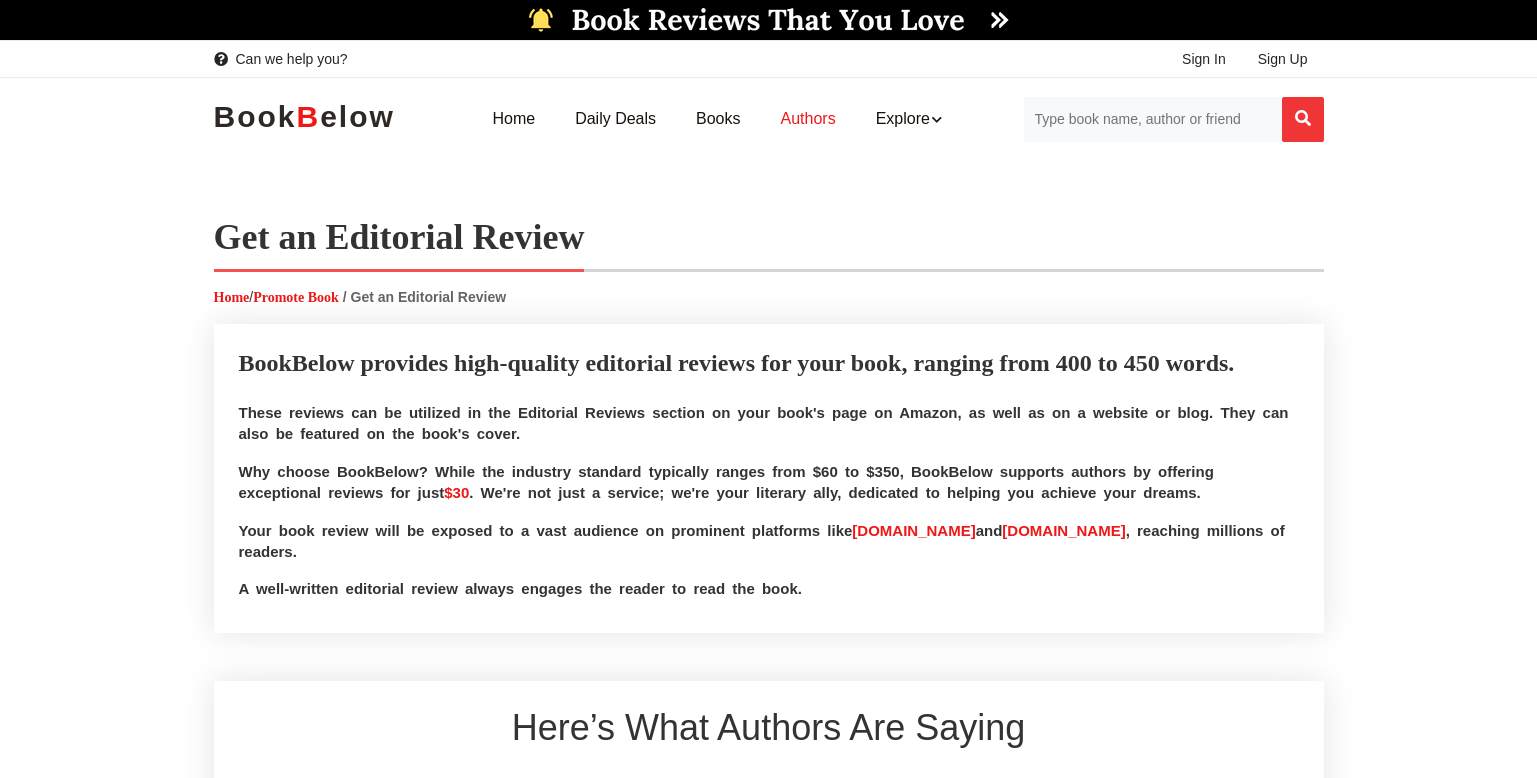 click on "Authors" at bounding box center (808, 119) 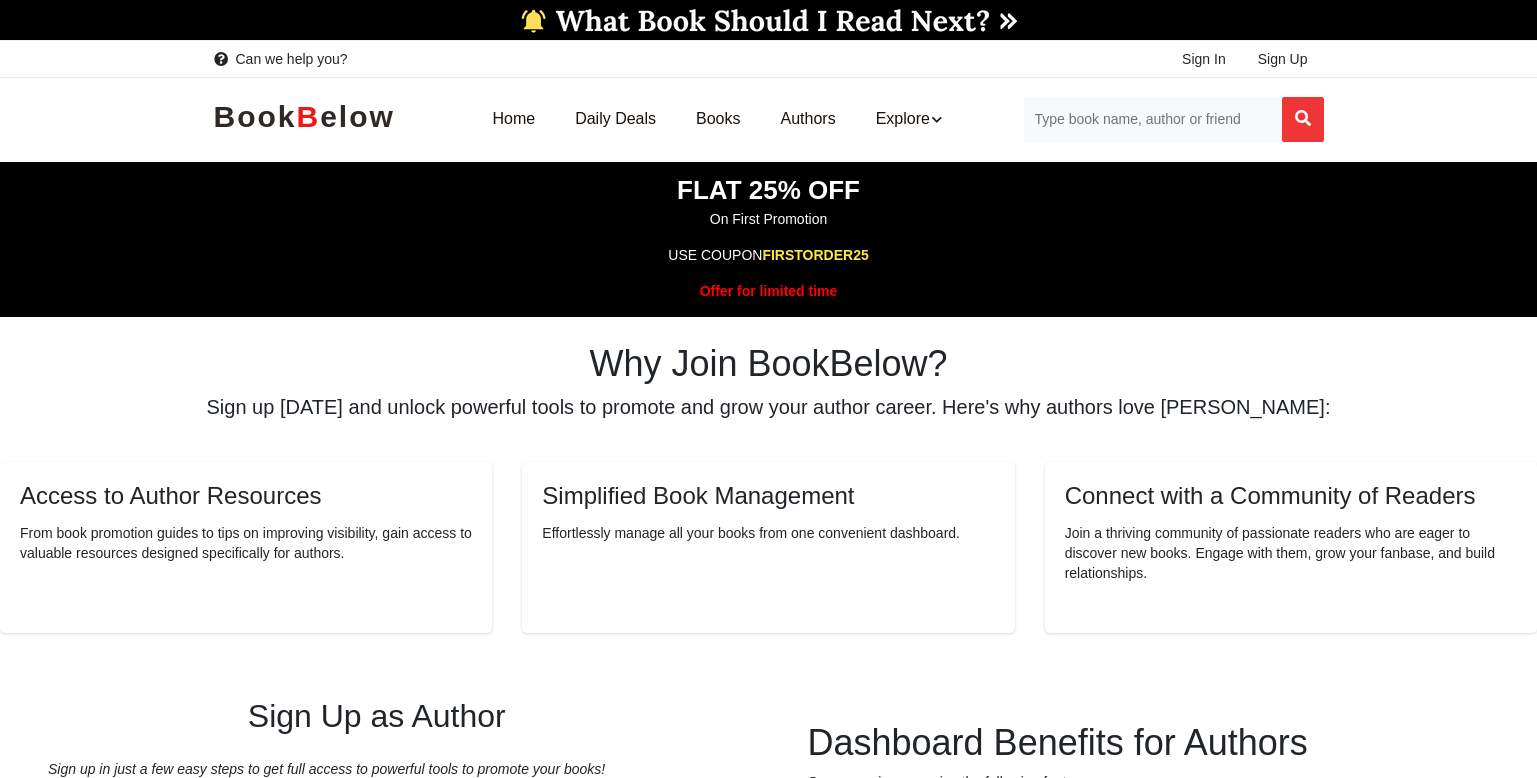 scroll, scrollTop: 451, scrollLeft: 0, axis: vertical 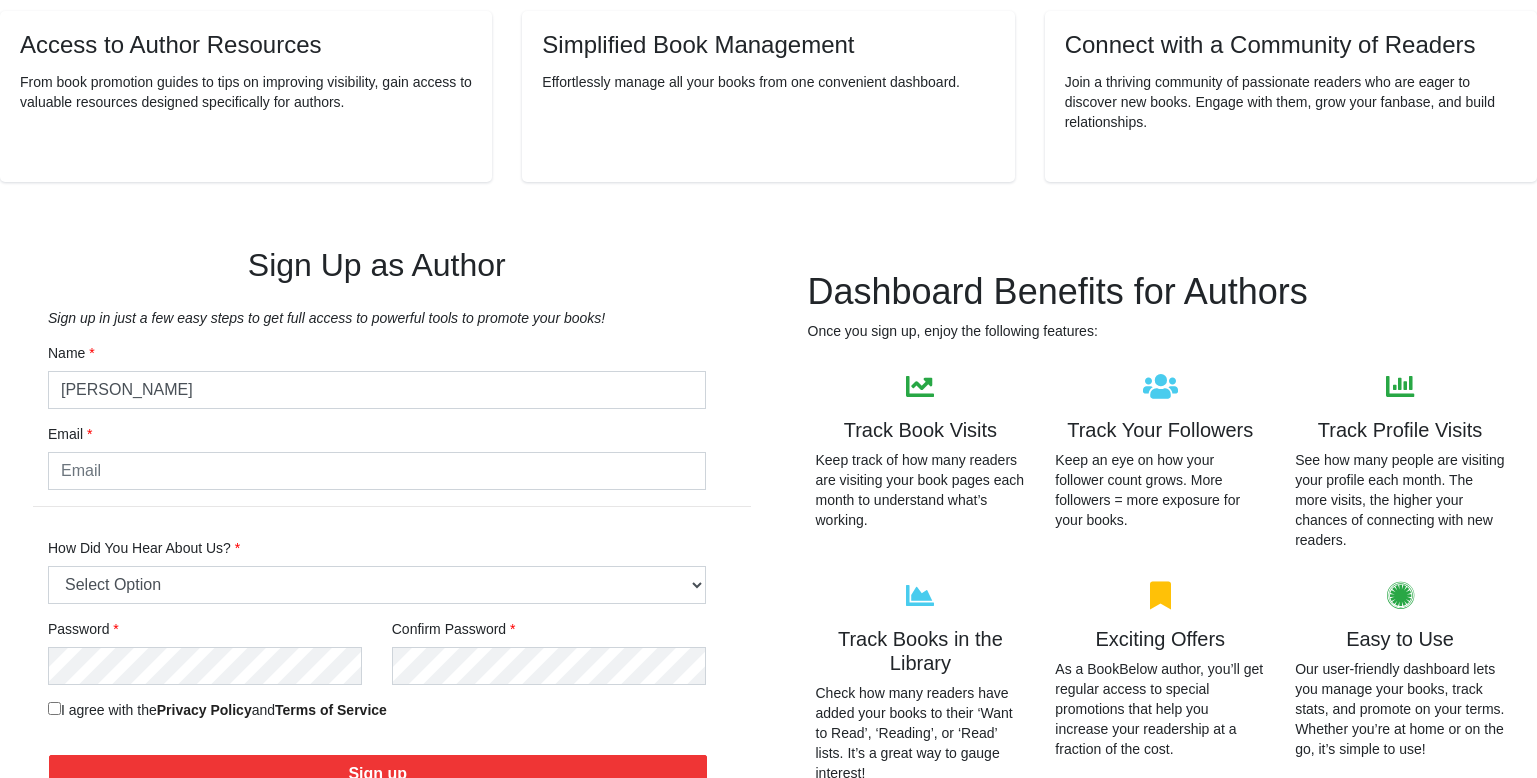 type on "[PERSON_NAME]" 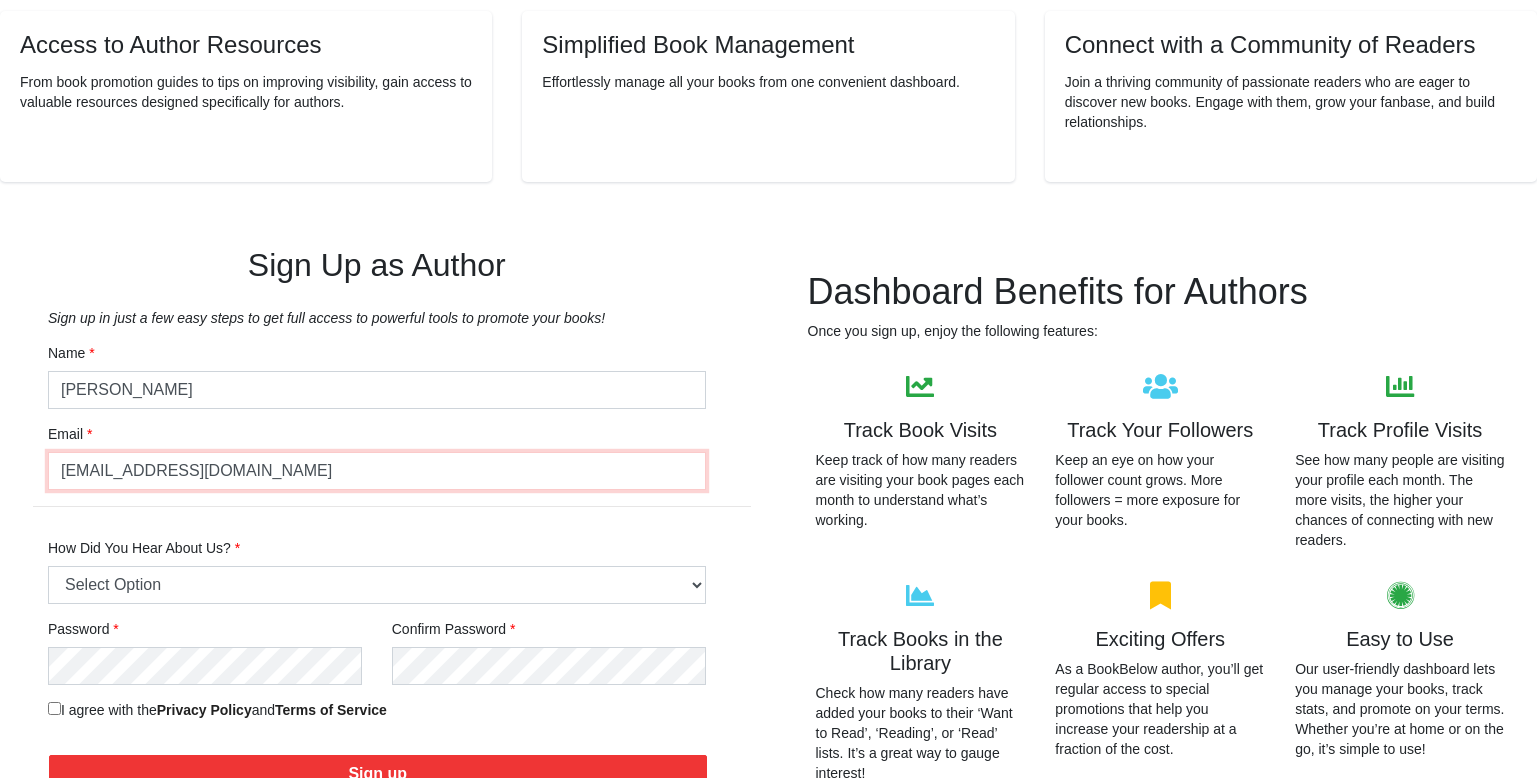 type on "[EMAIL_ADDRESS][DOMAIN_NAME]" 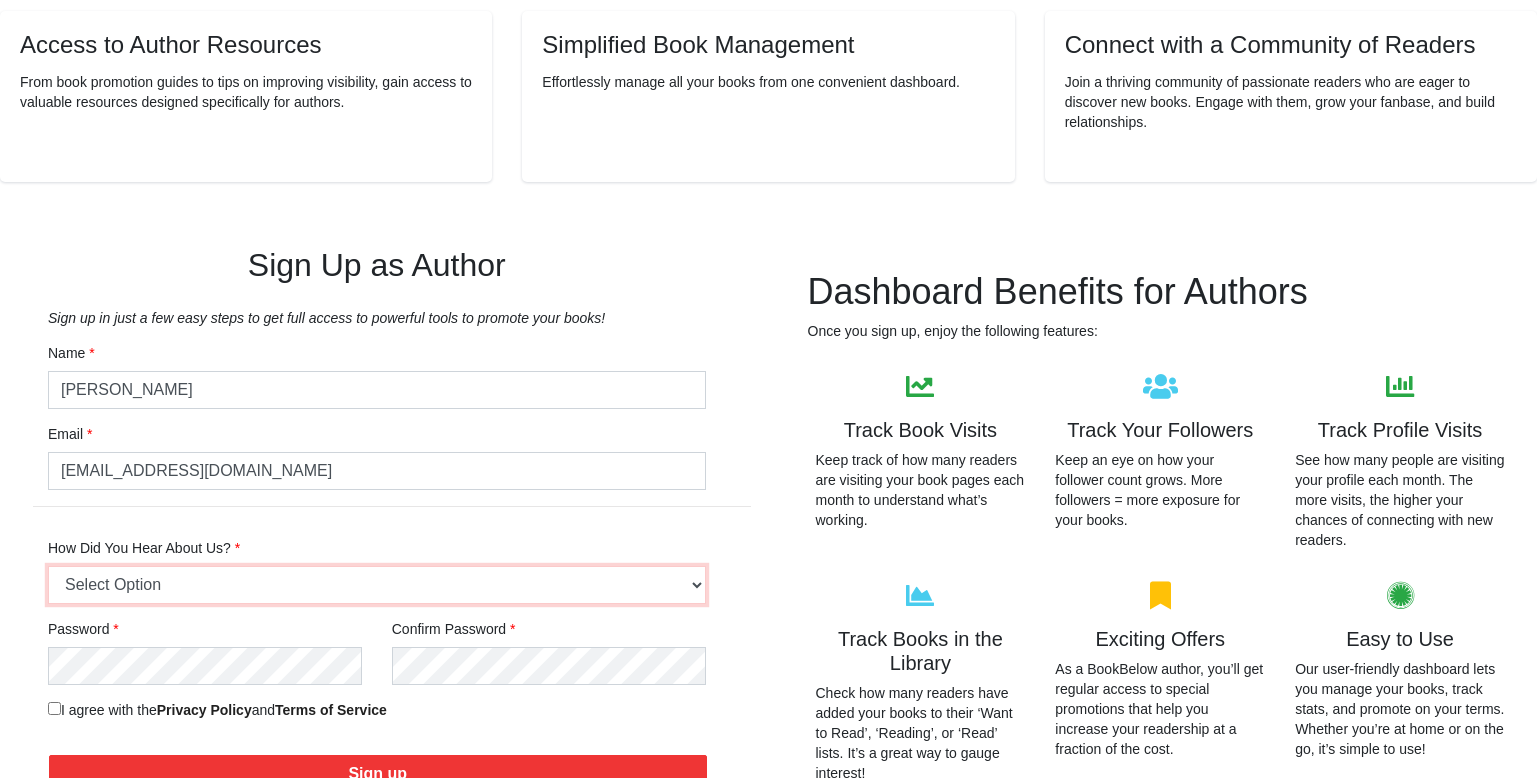 click on "Select Option
Friend or Family Referral
Online Search (Google, Bing, etc.)
Social Media (Facebook, Twitter, Instagram)
Email Marketing
YouTube
Word of Mouth
Browsing Website
Other" at bounding box center (377, 585) 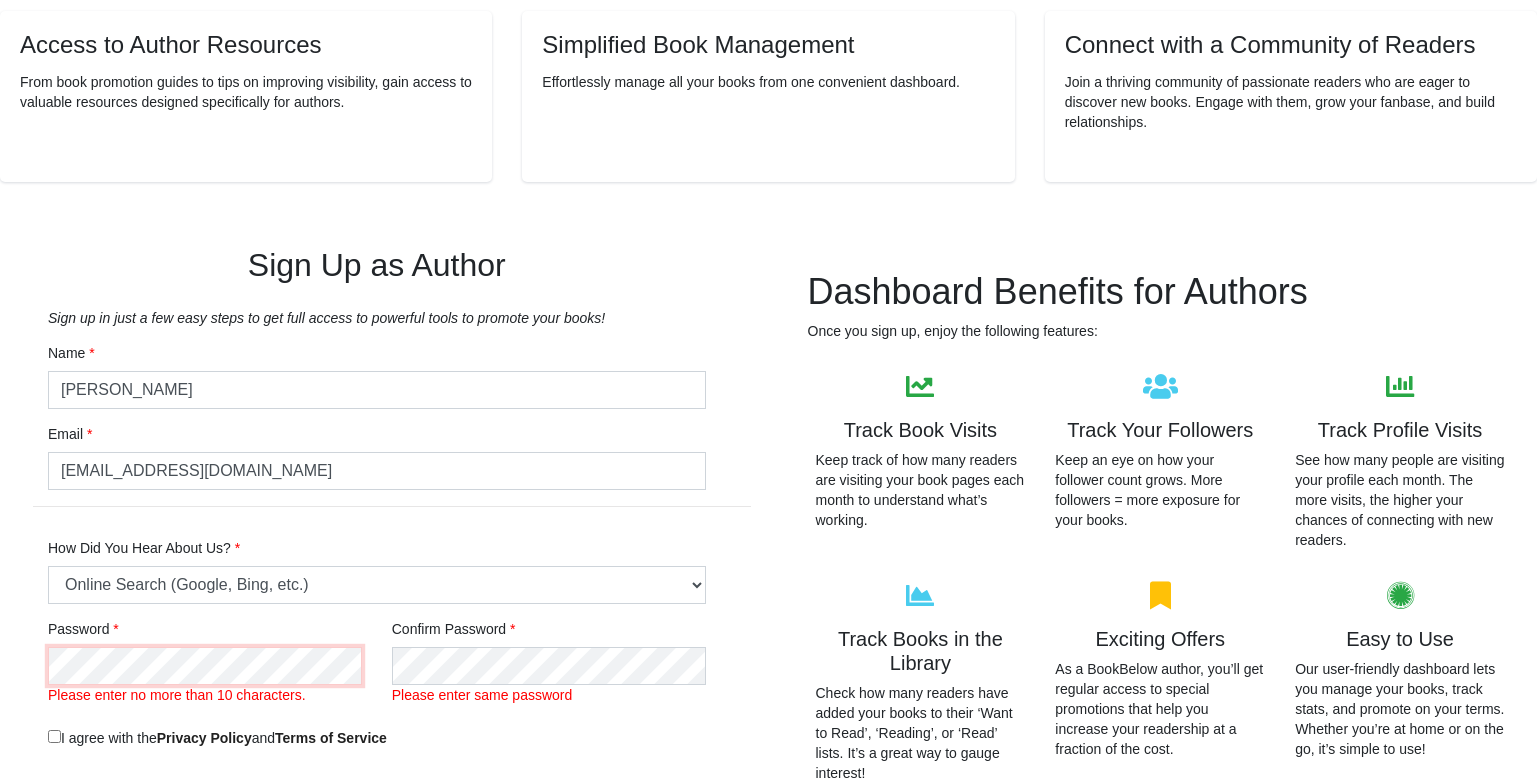 click on "Can we help you?
Sign In
Sign Up
Book B elow
×
Home" at bounding box center [768, 1653] 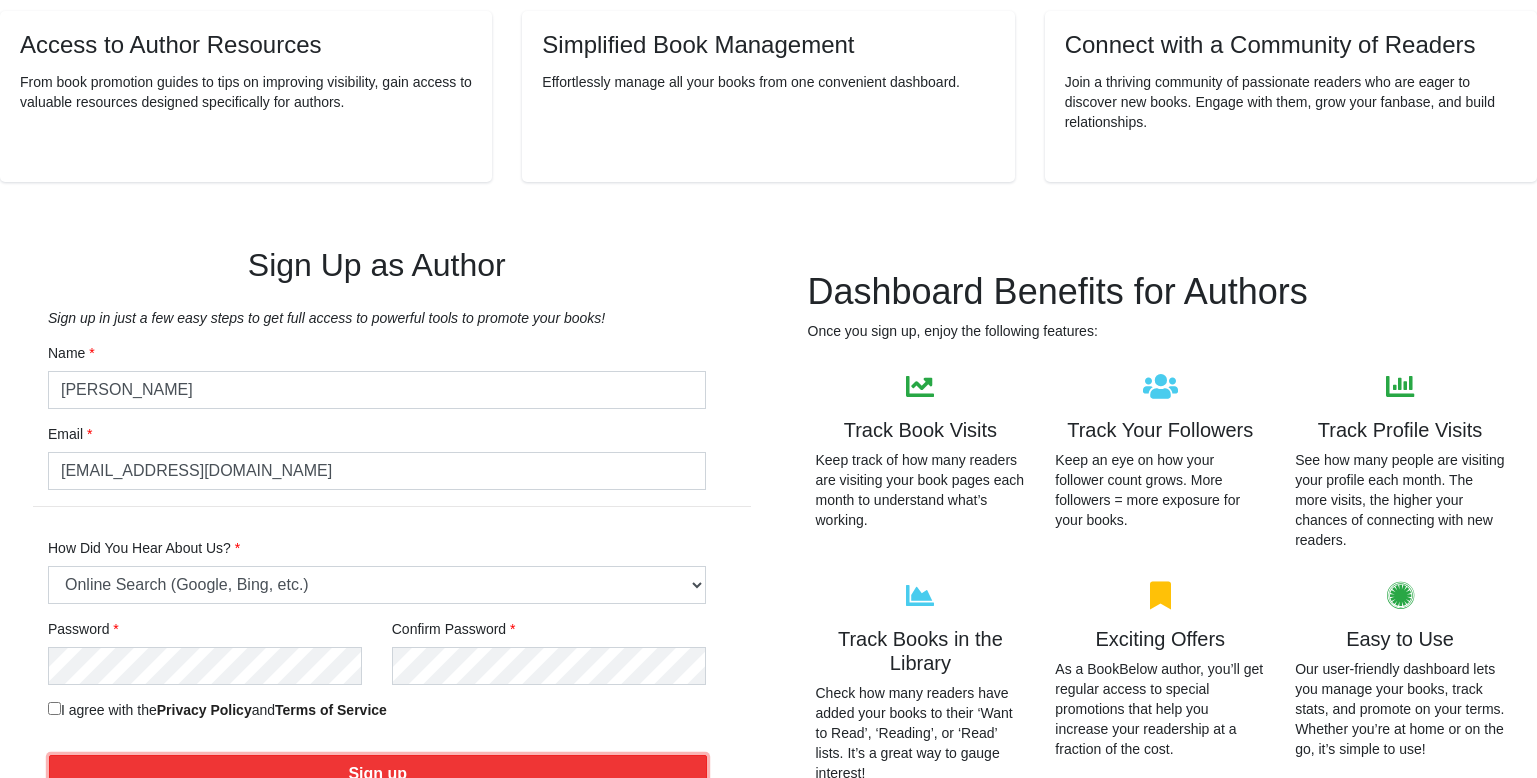 click on "Sign up" at bounding box center [378, 774] 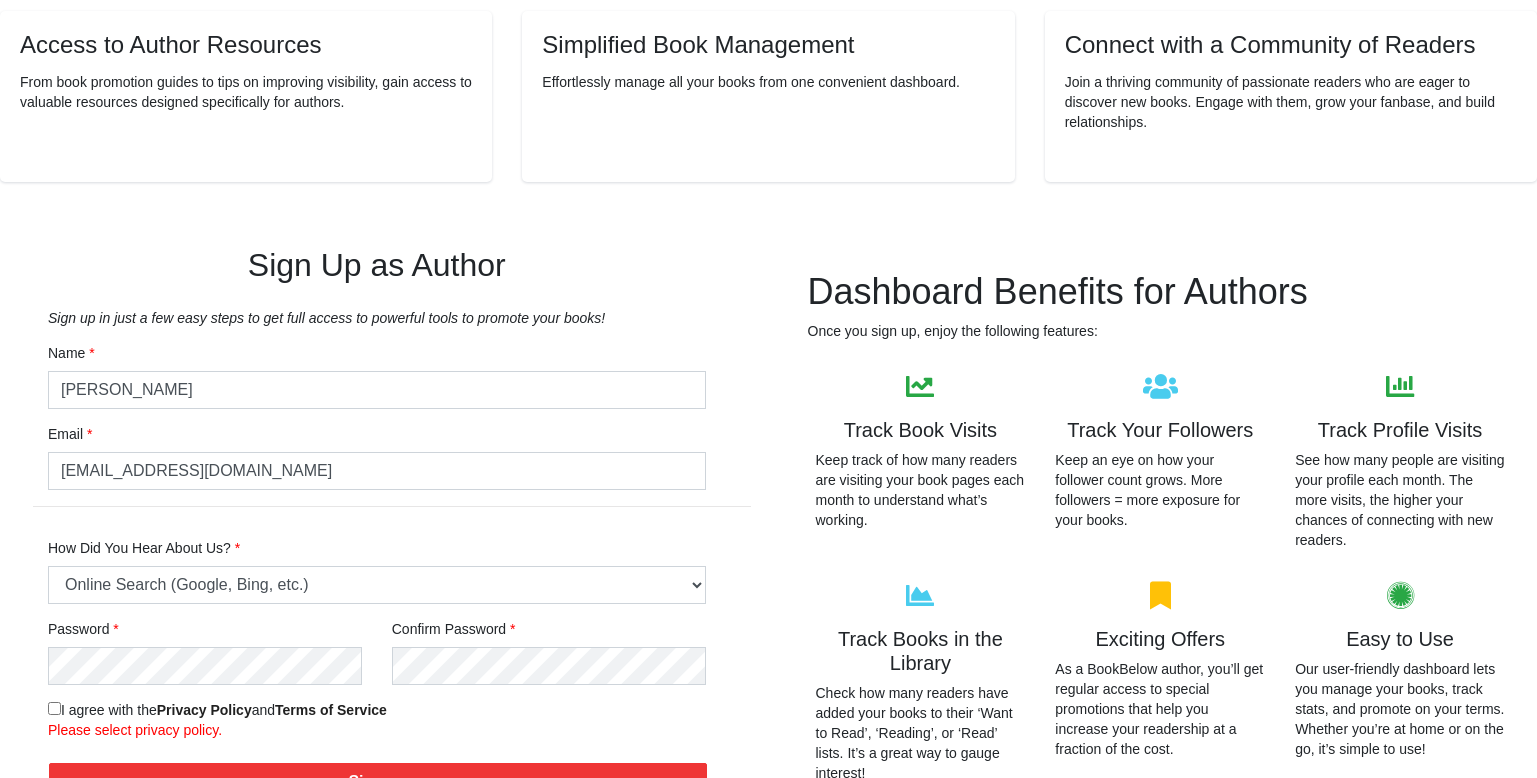 click on "I agree with the  Privacy Policy  and   Terms of Service" at bounding box center [54, 708] 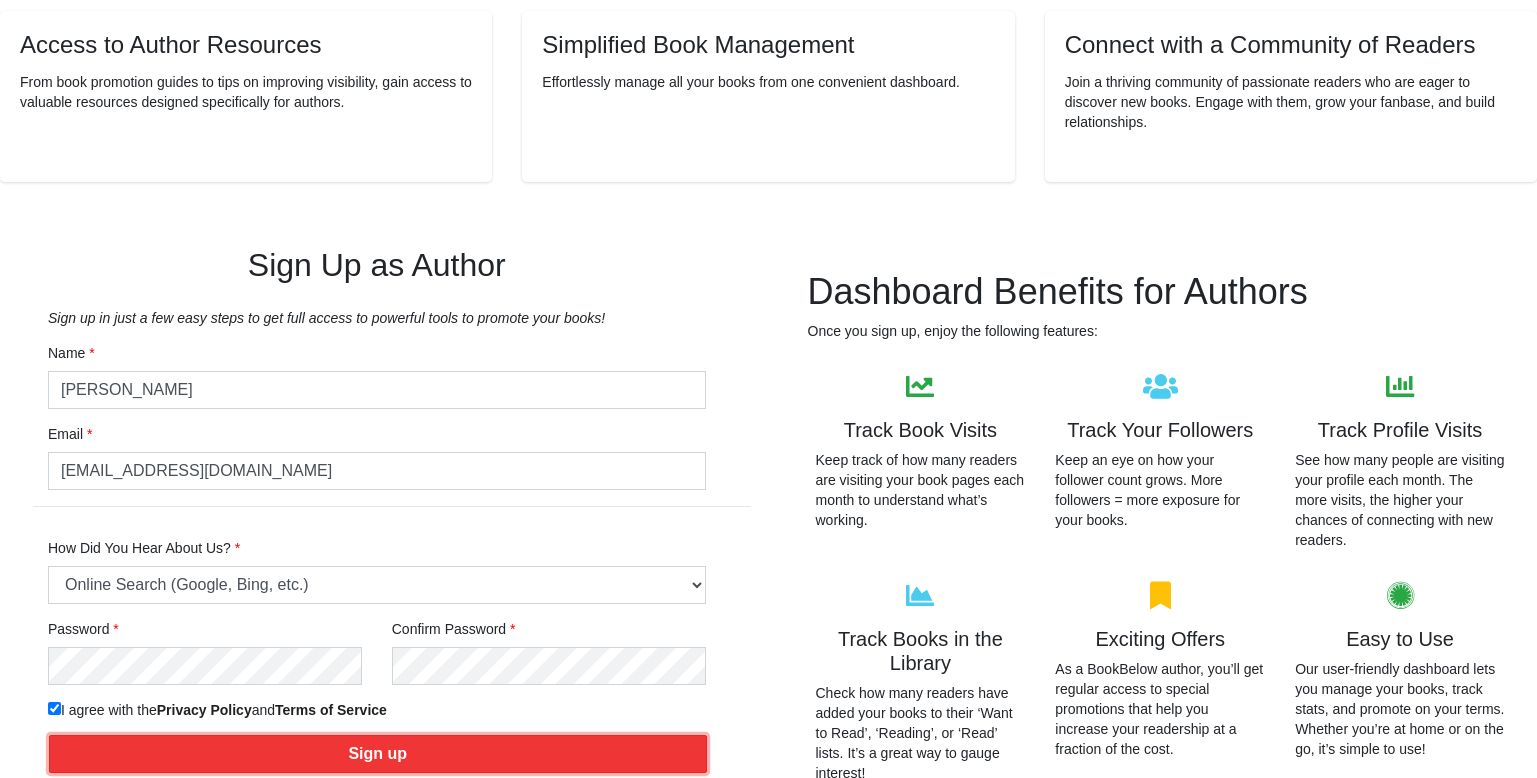 click on "Sign up" at bounding box center (378, 754) 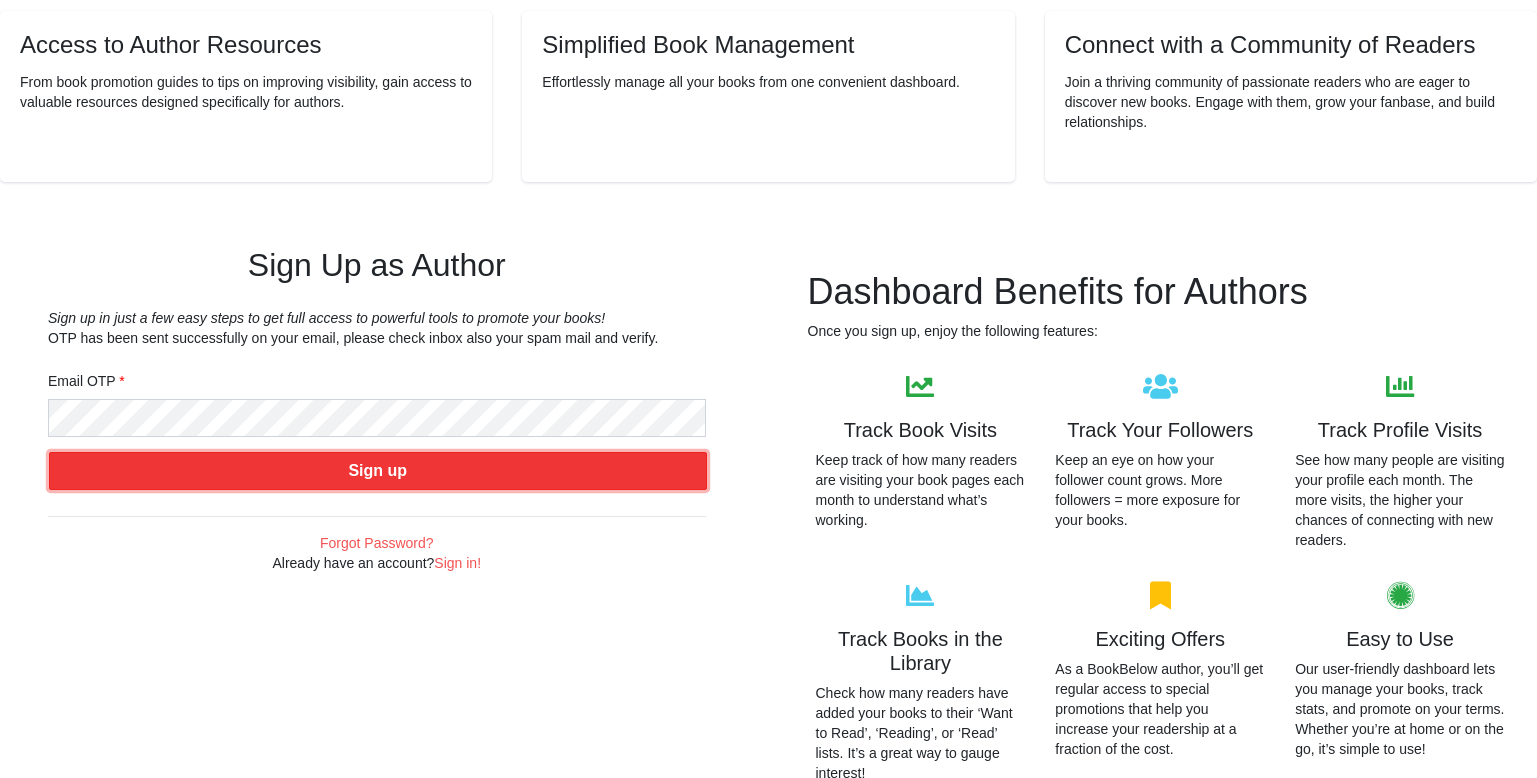 click on "Sign up" at bounding box center [378, 471] 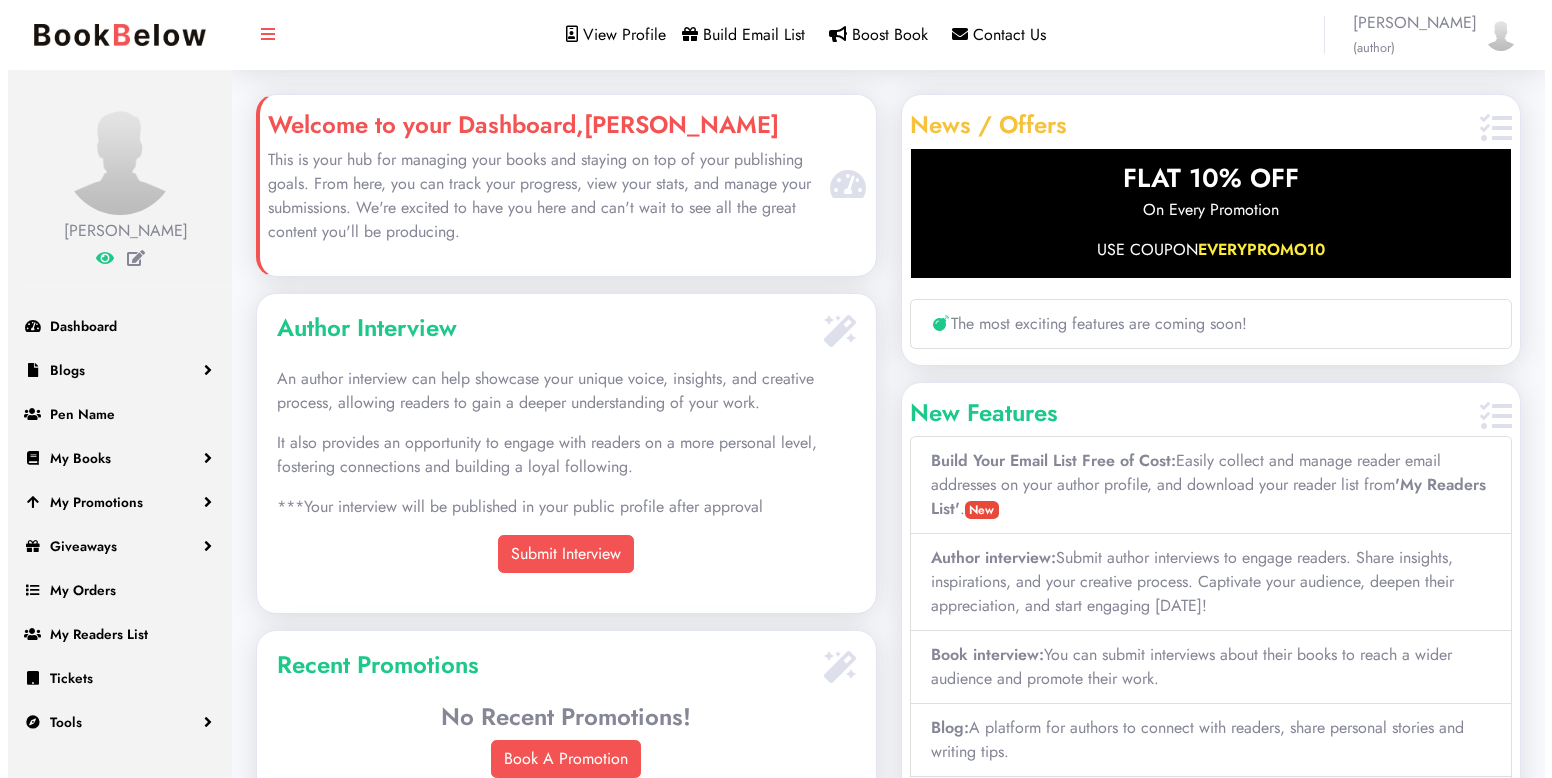scroll, scrollTop: 0, scrollLeft: 0, axis: both 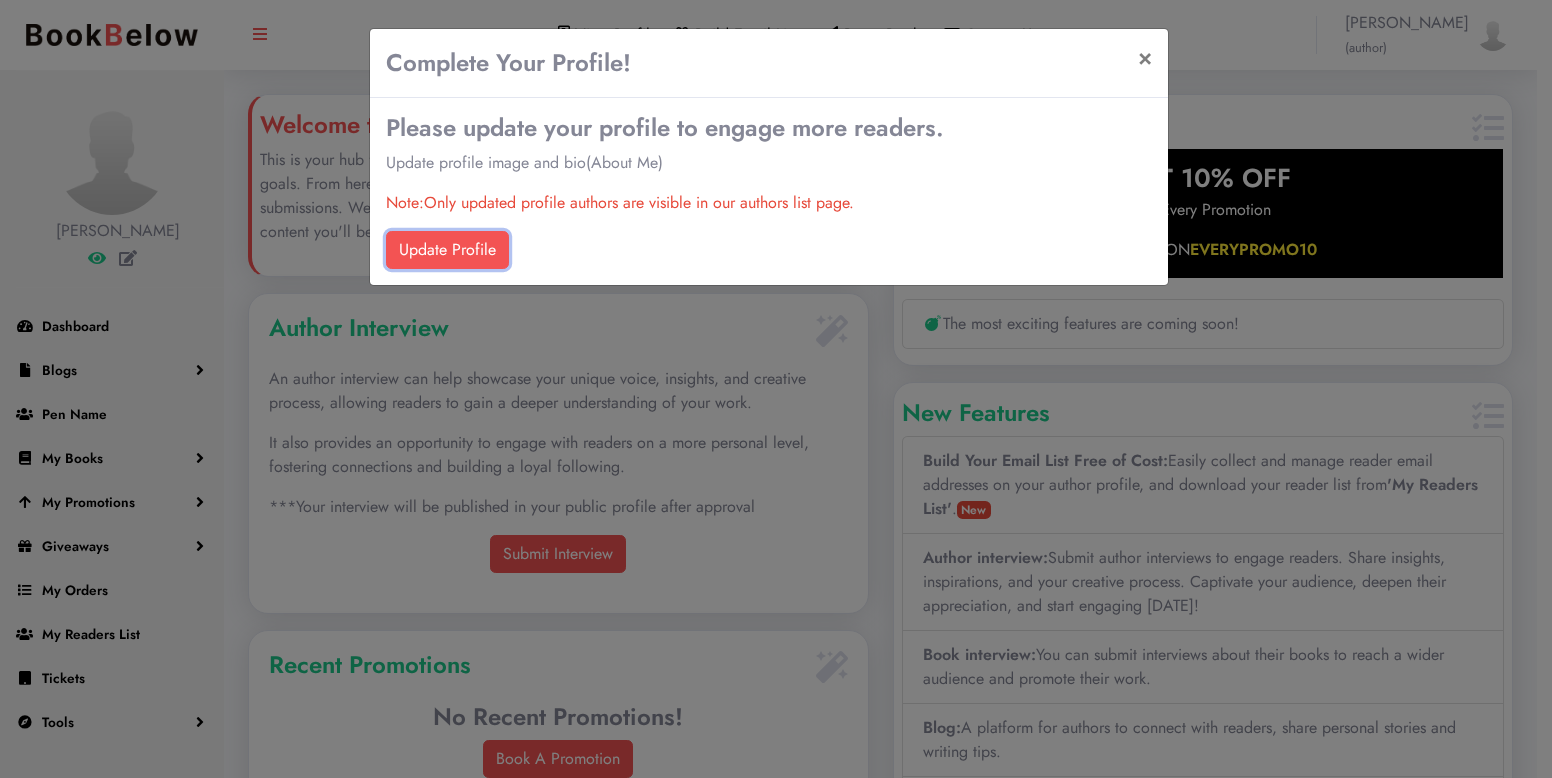 click on "Update Profile" at bounding box center [447, 250] 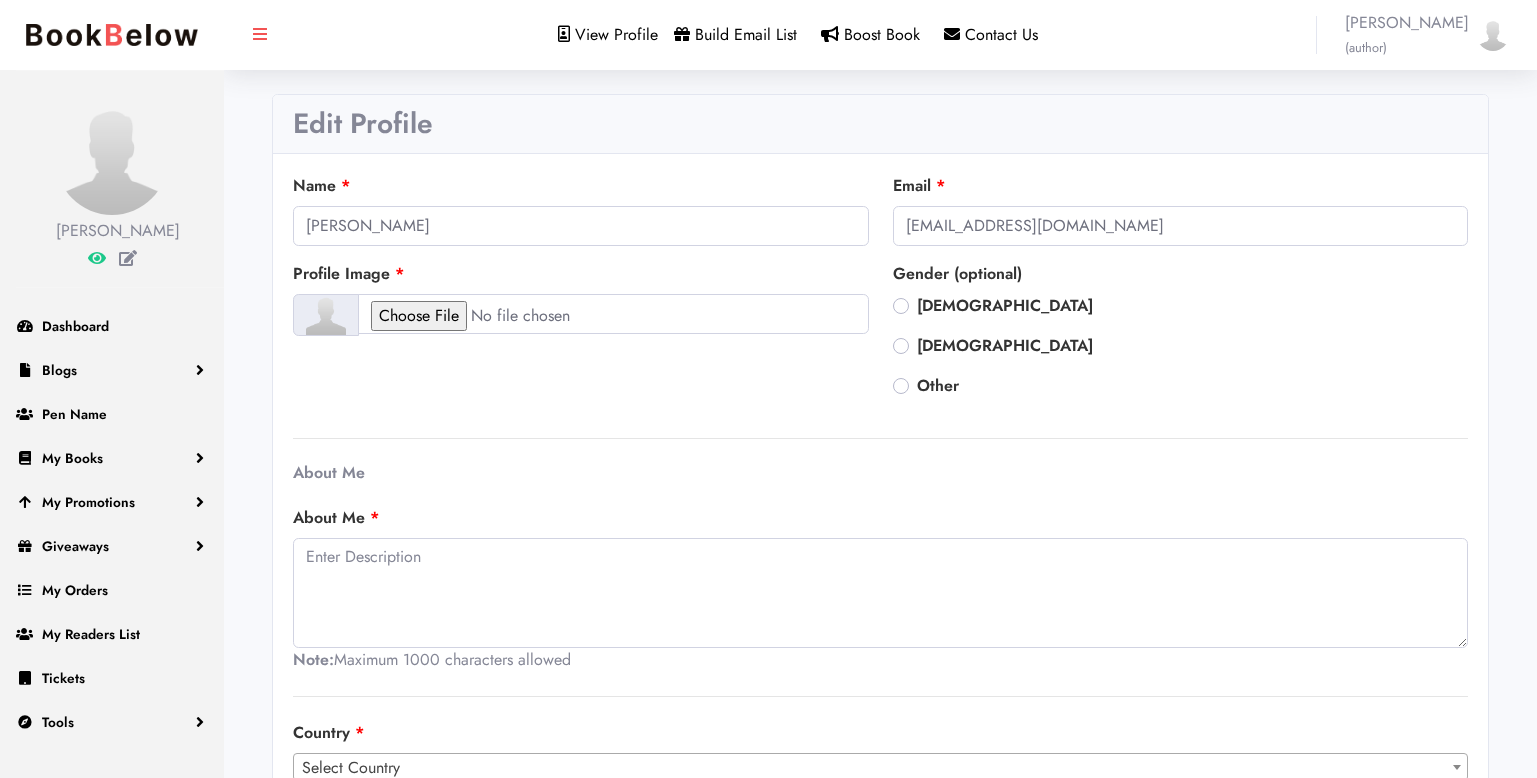 scroll, scrollTop: 0, scrollLeft: 0, axis: both 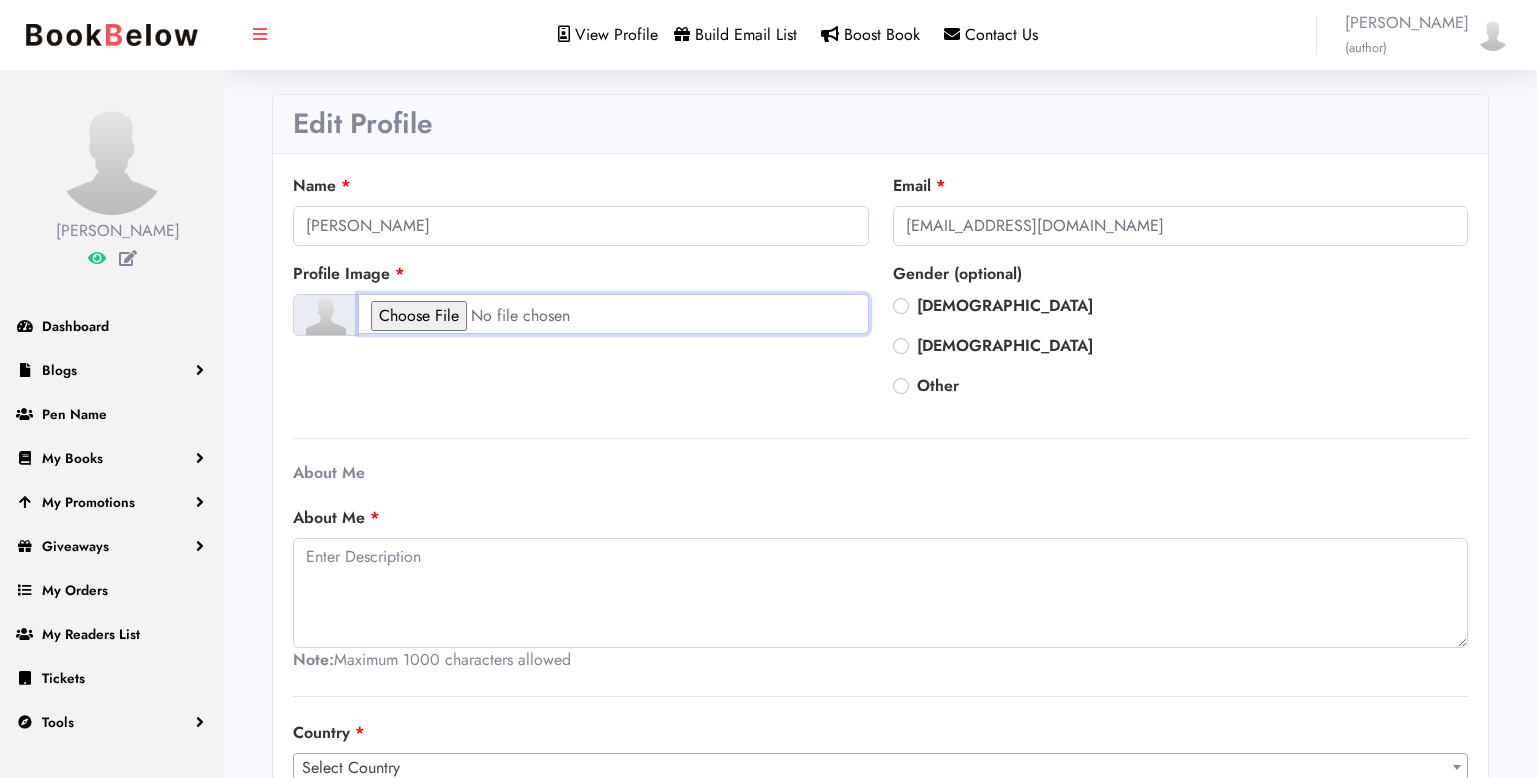 click at bounding box center [613, 314] 